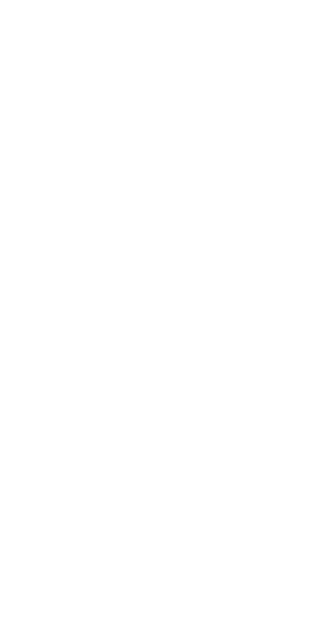 scroll, scrollTop: 0, scrollLeft: 0, axis: both 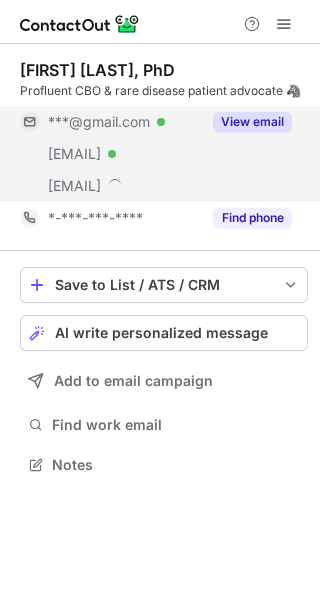 click on "View email" at bounding box center (252, 122) 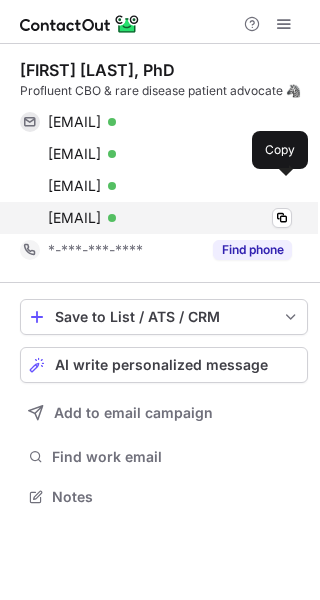 scroll, scrollTop: 10, scrollLeft: 10, axis: both 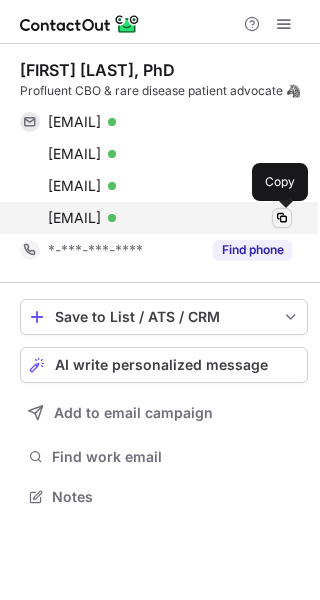 click at bounding box center (282, 218) 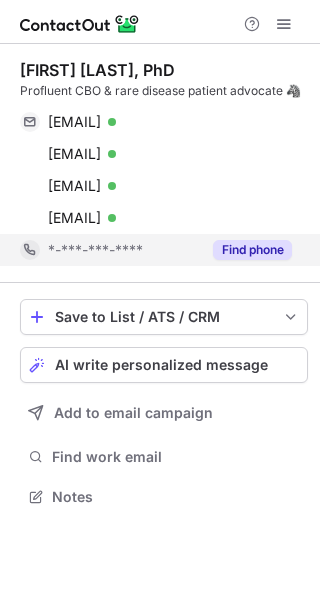 type 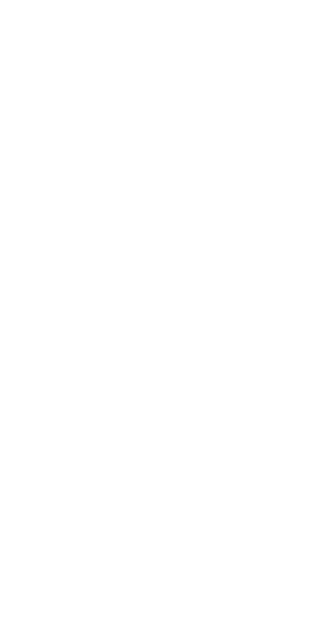 scroll, scrollTop: 0, scrollLeft: 0, axis: both 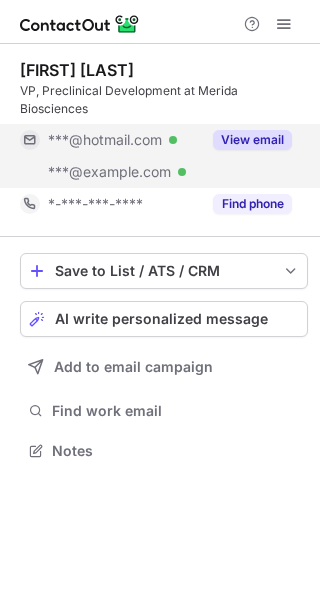 click on "View email" at bounding box center (252, 140) 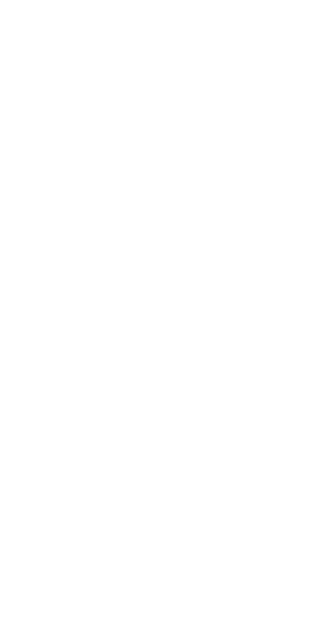scroll, scrollTop: 0, scrollLeft: 0, axis: both 